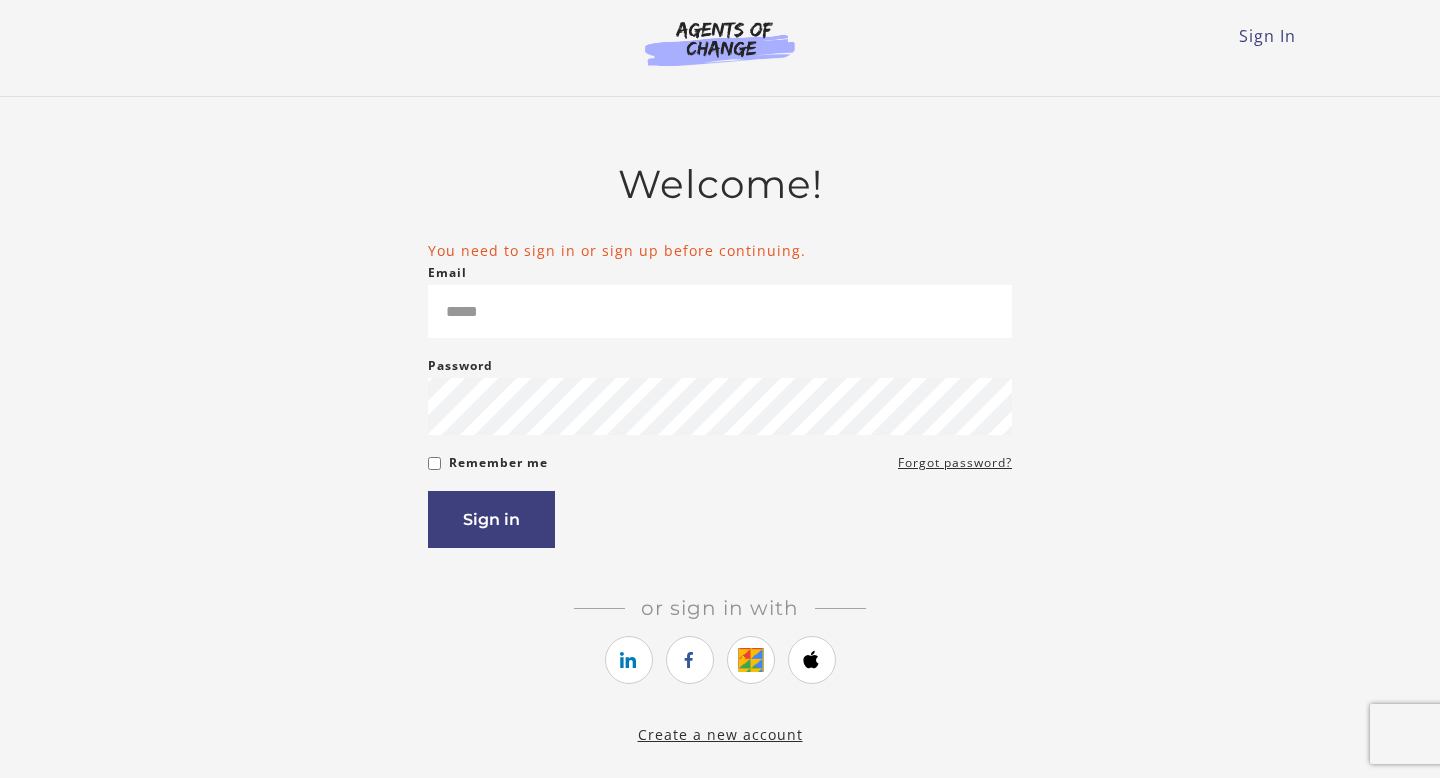 scroll, scrollTop: 0, scrollLeft: 0, axis: both 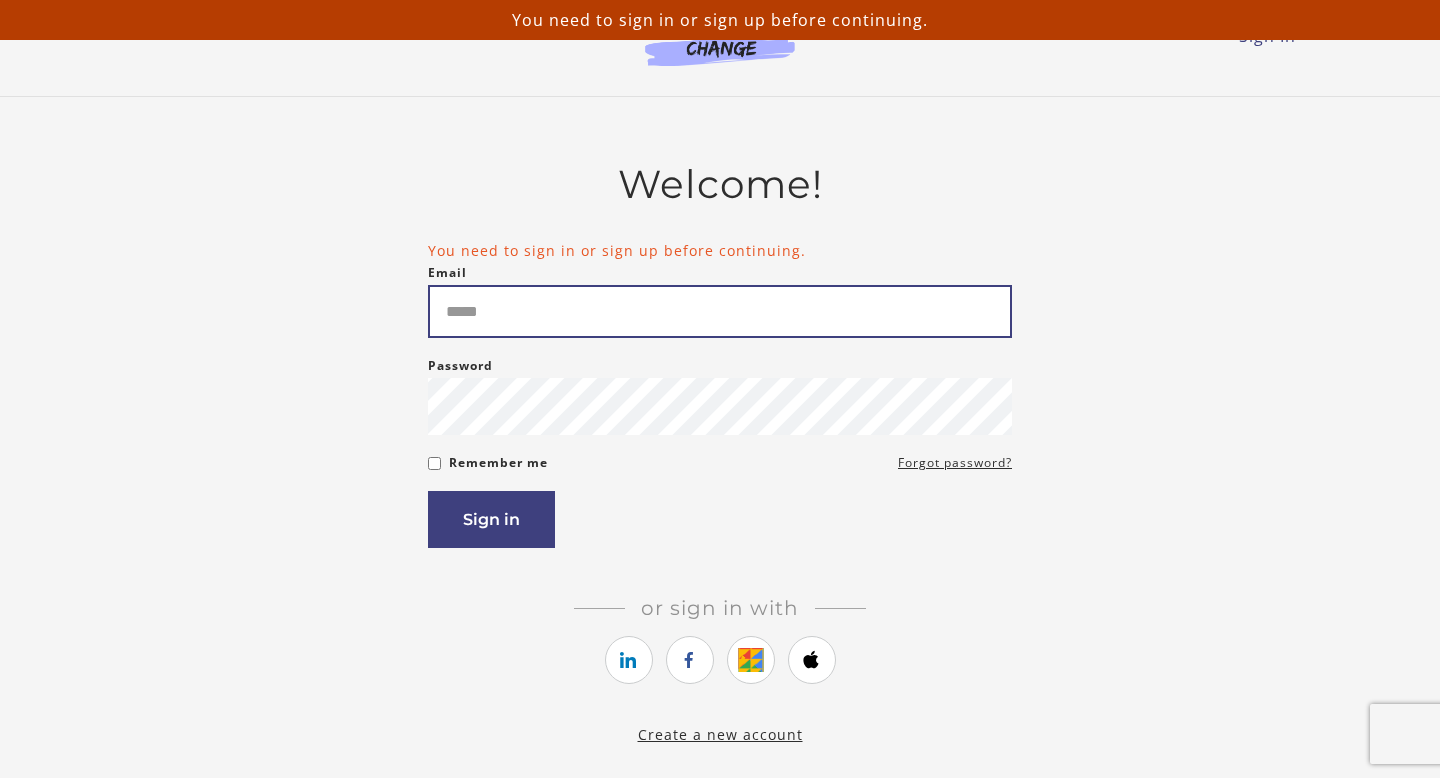 click on "Email" at bounding box center [720, 311] 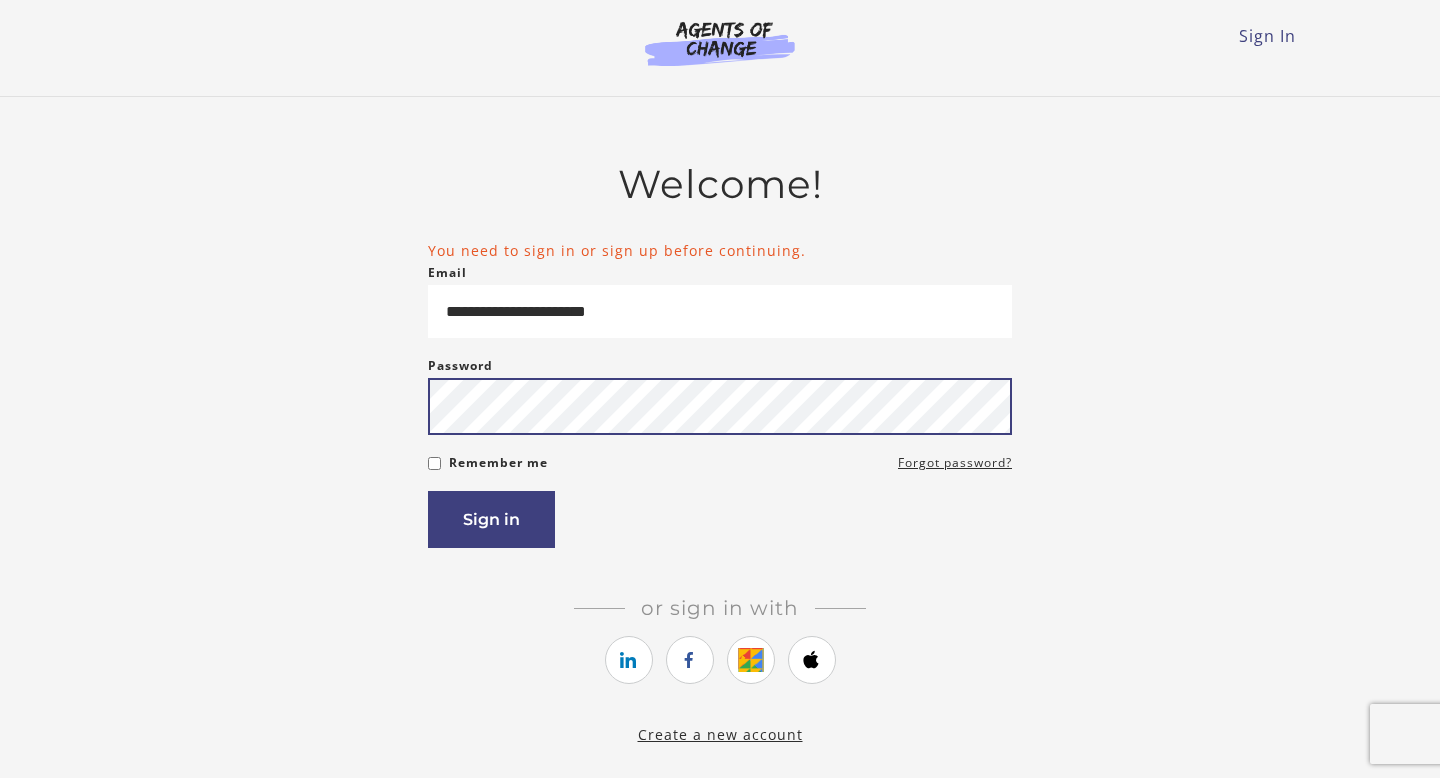 click on "Sign in" at bounding box center [491, 519] 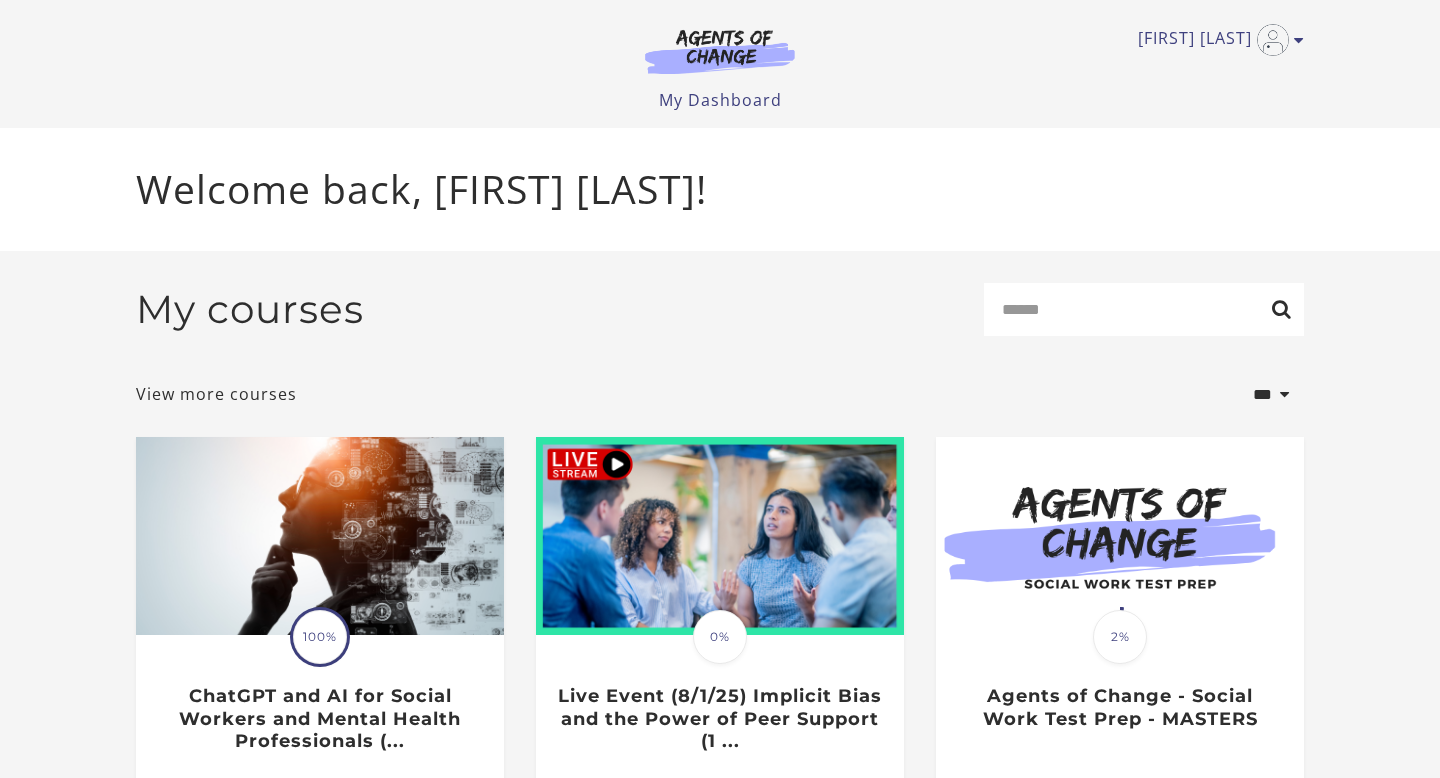 scroll, scrollTop: 0, scrollLeft: 0, axis: both 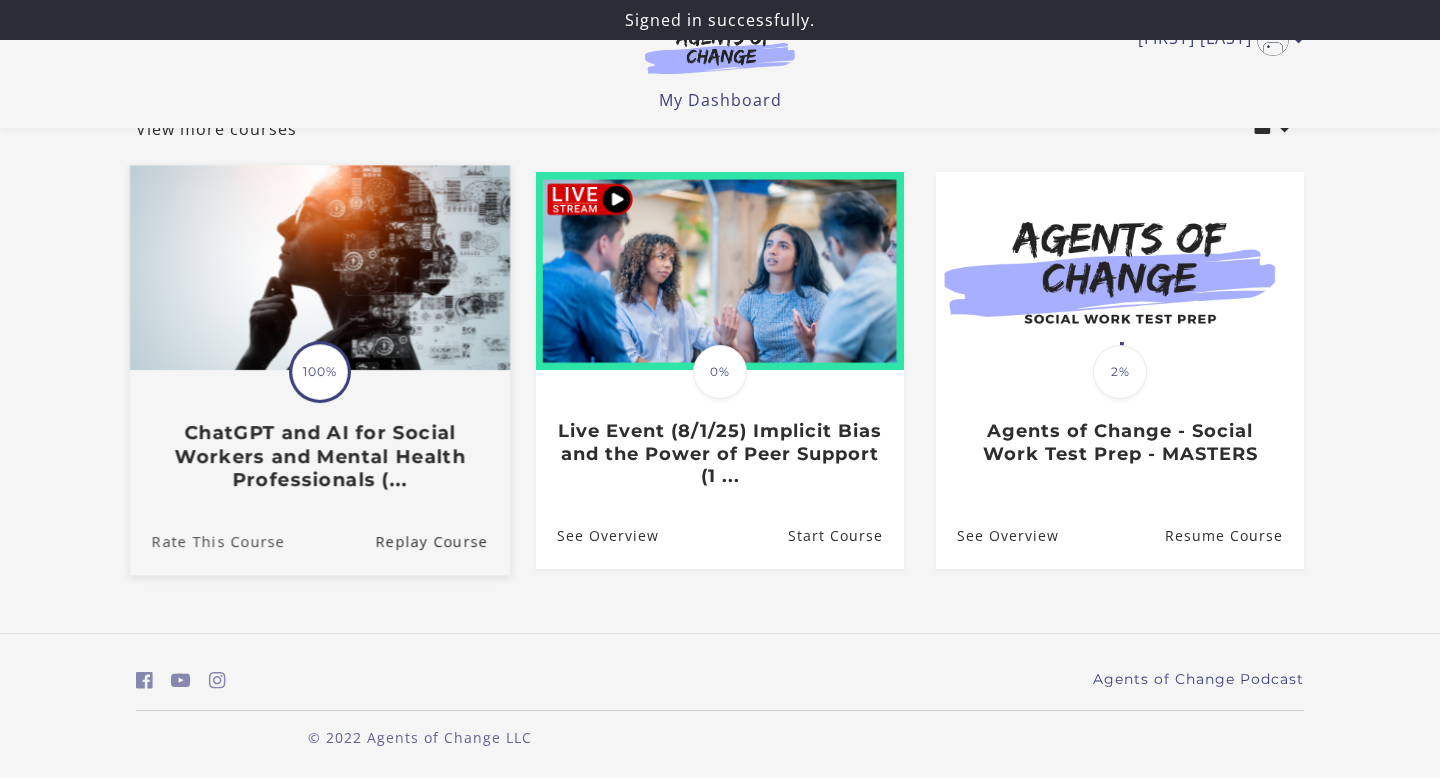 click on "Rate This Course" at bounding box center (207, 541) 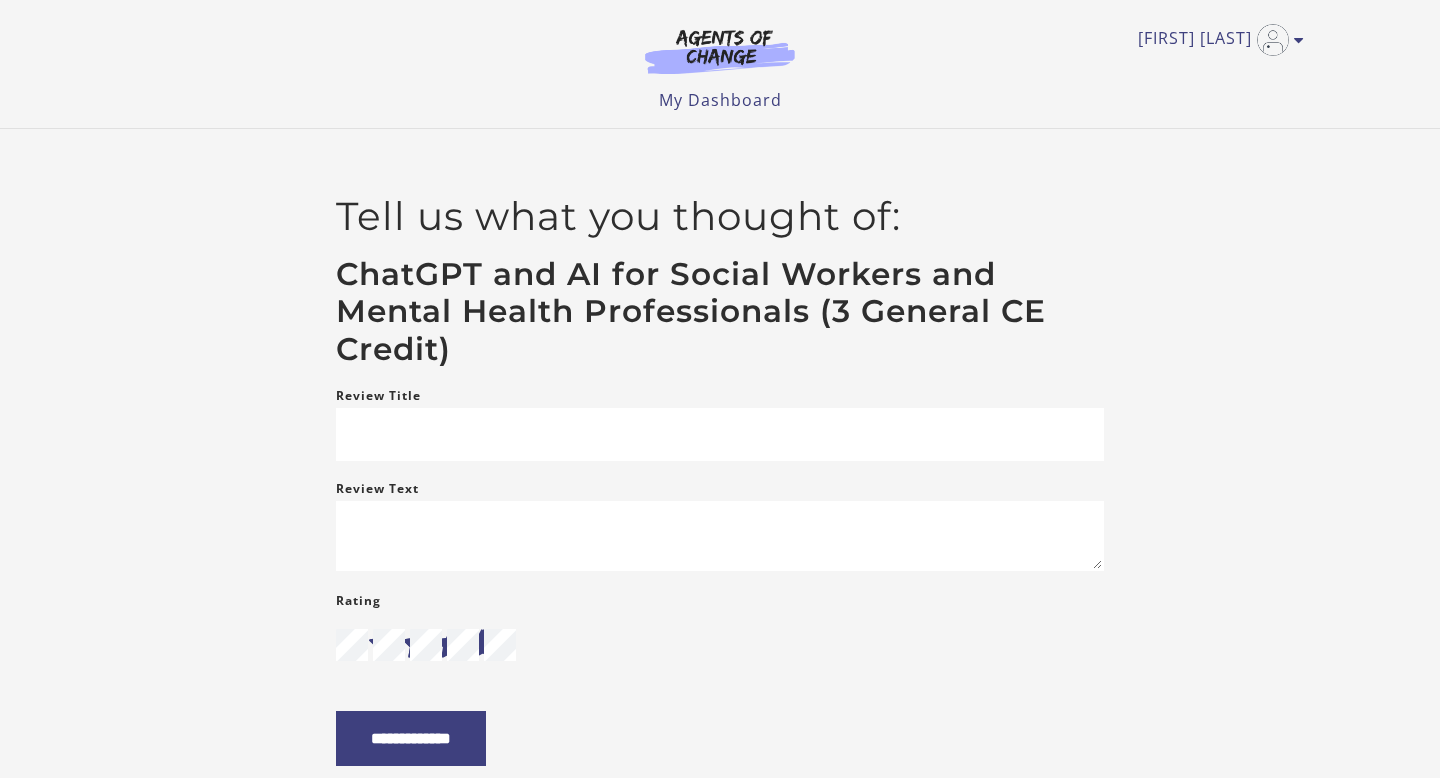 scroll, scrollTop: 0, scrollLeft: 0, axis: both 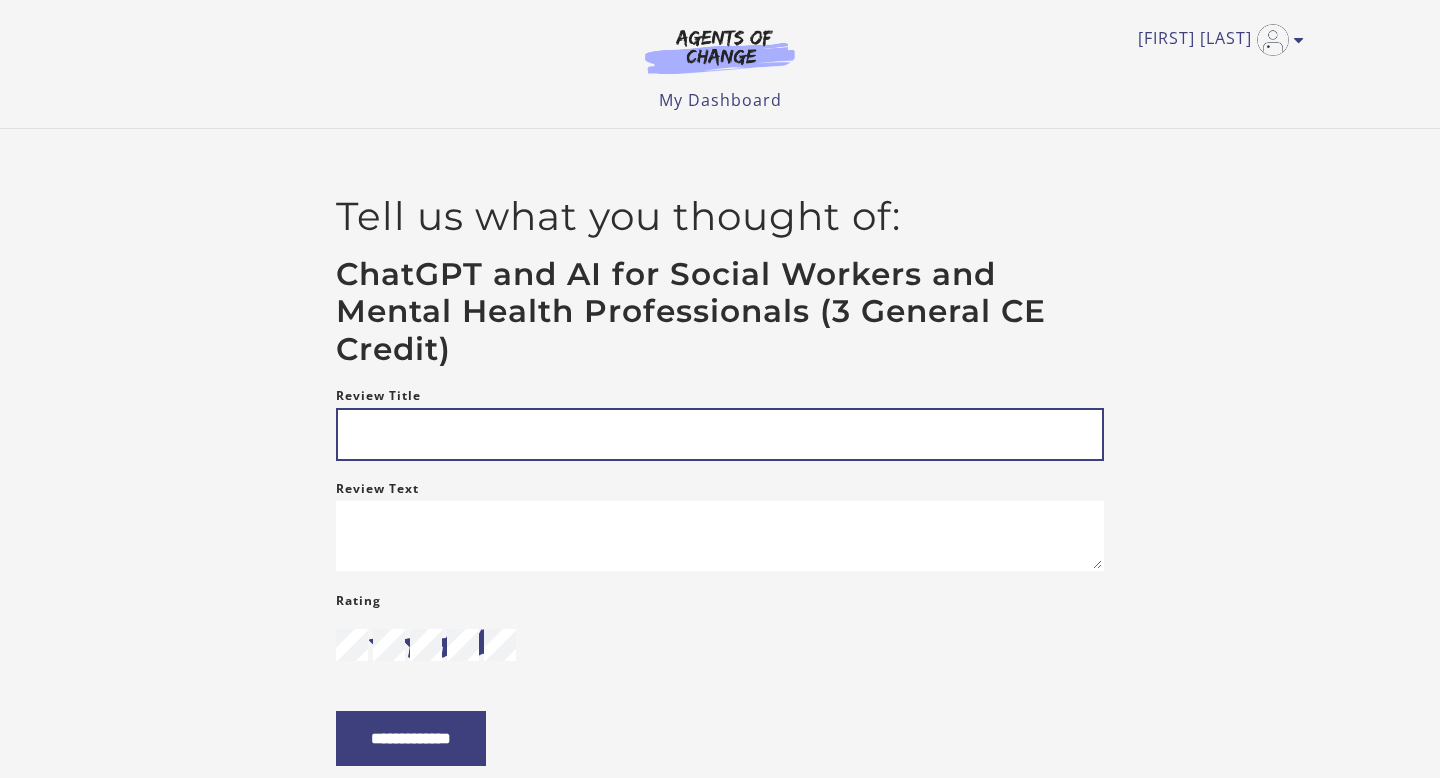 click on "Review Title" at bounding box center [720, 434] 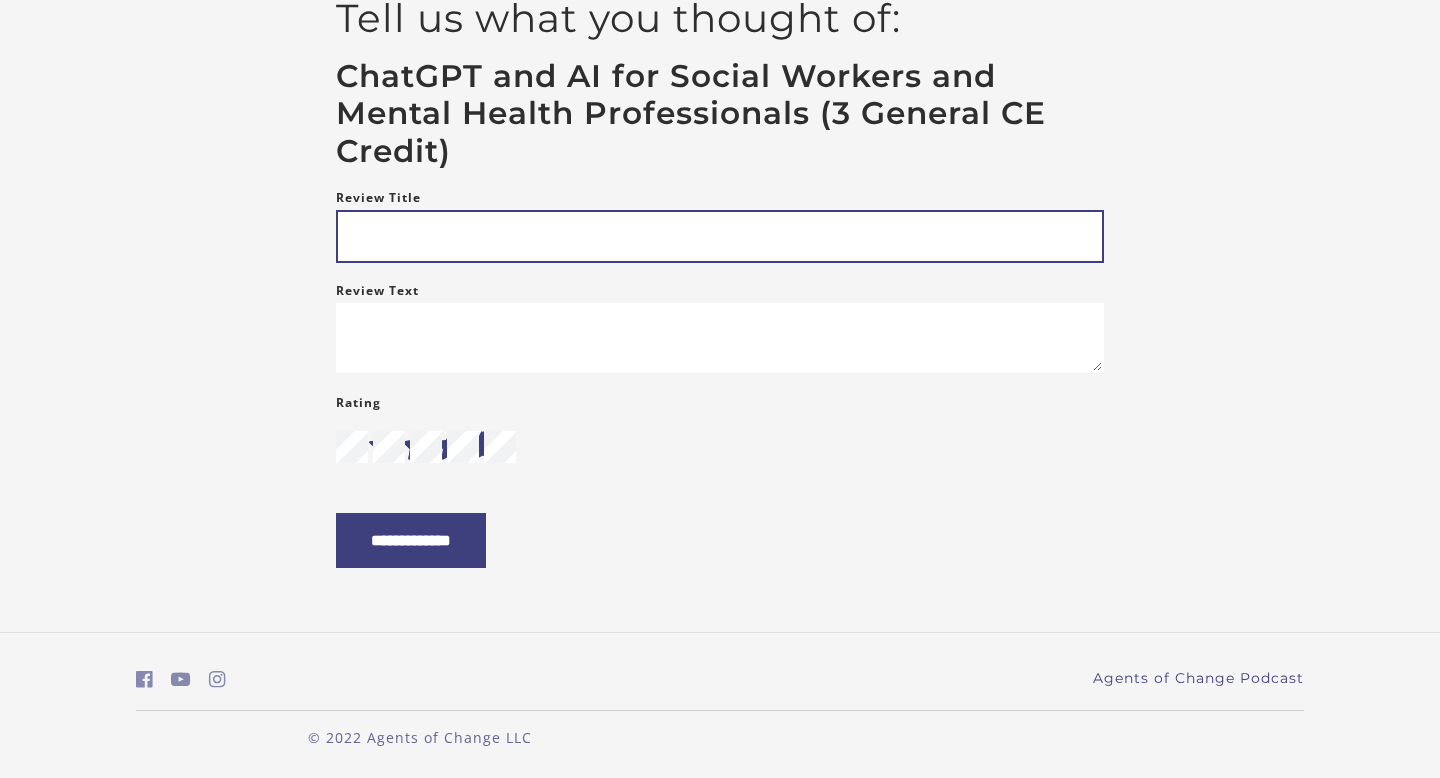 scroll, scrollTop: 212, scrollLeft: 0, axis: vertical 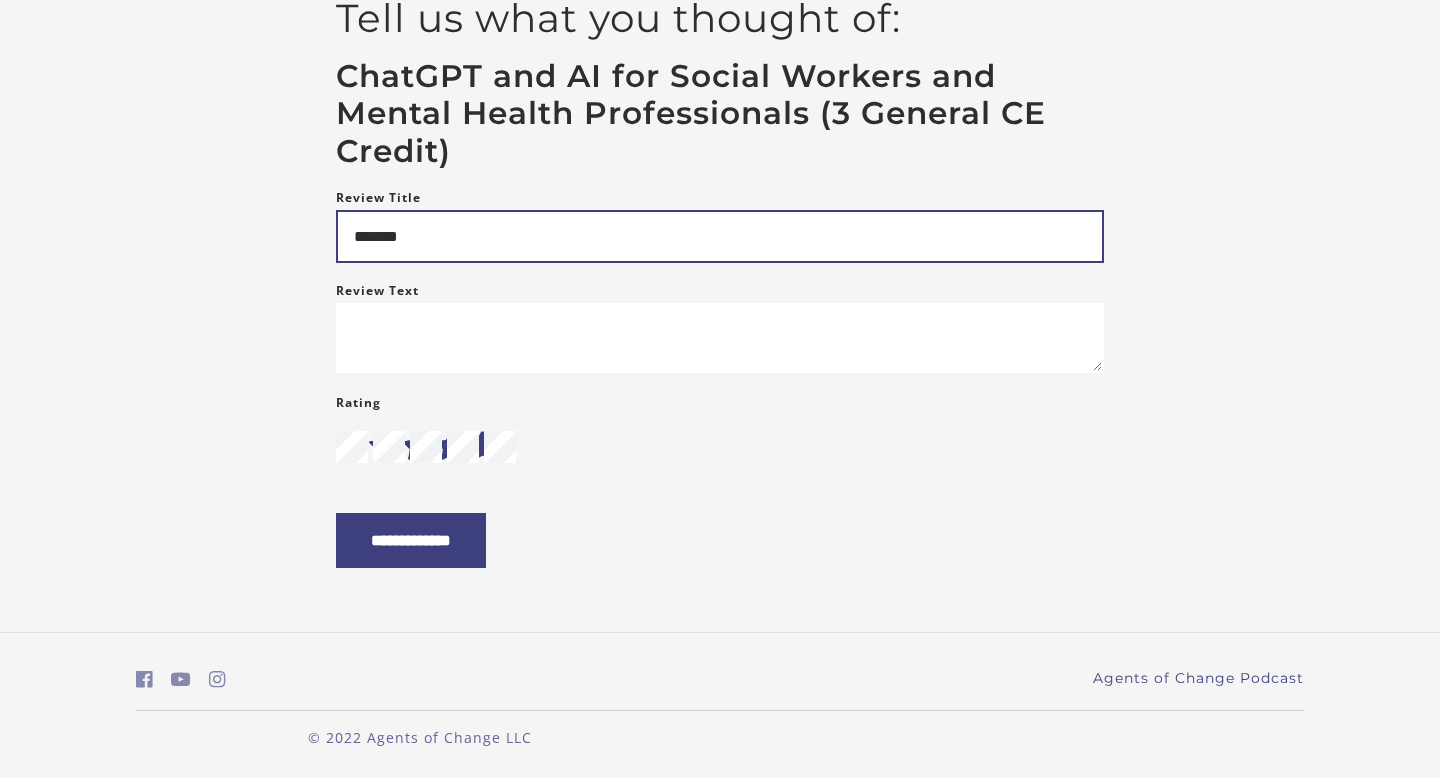type on "*******" 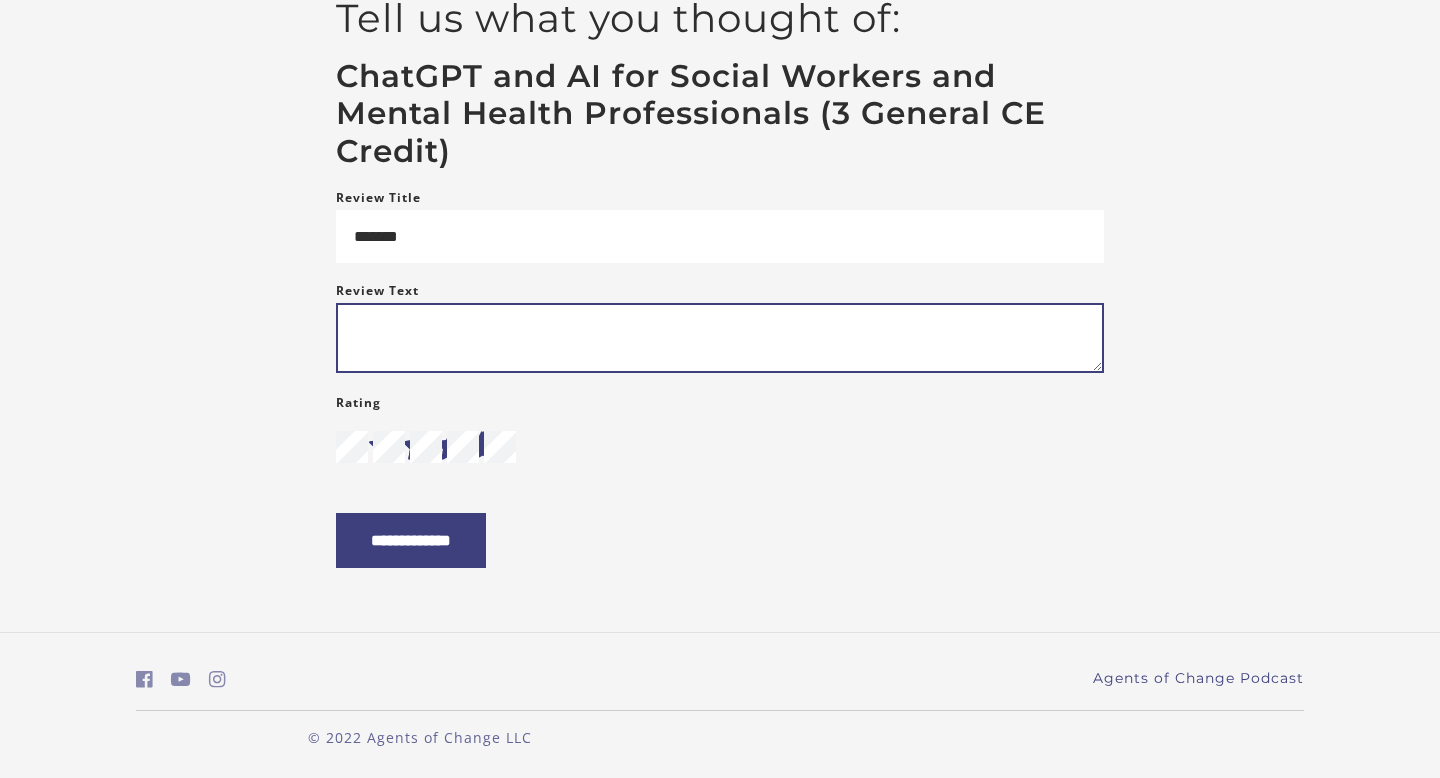 click on "Review Text" at bounding box center (720, 338) 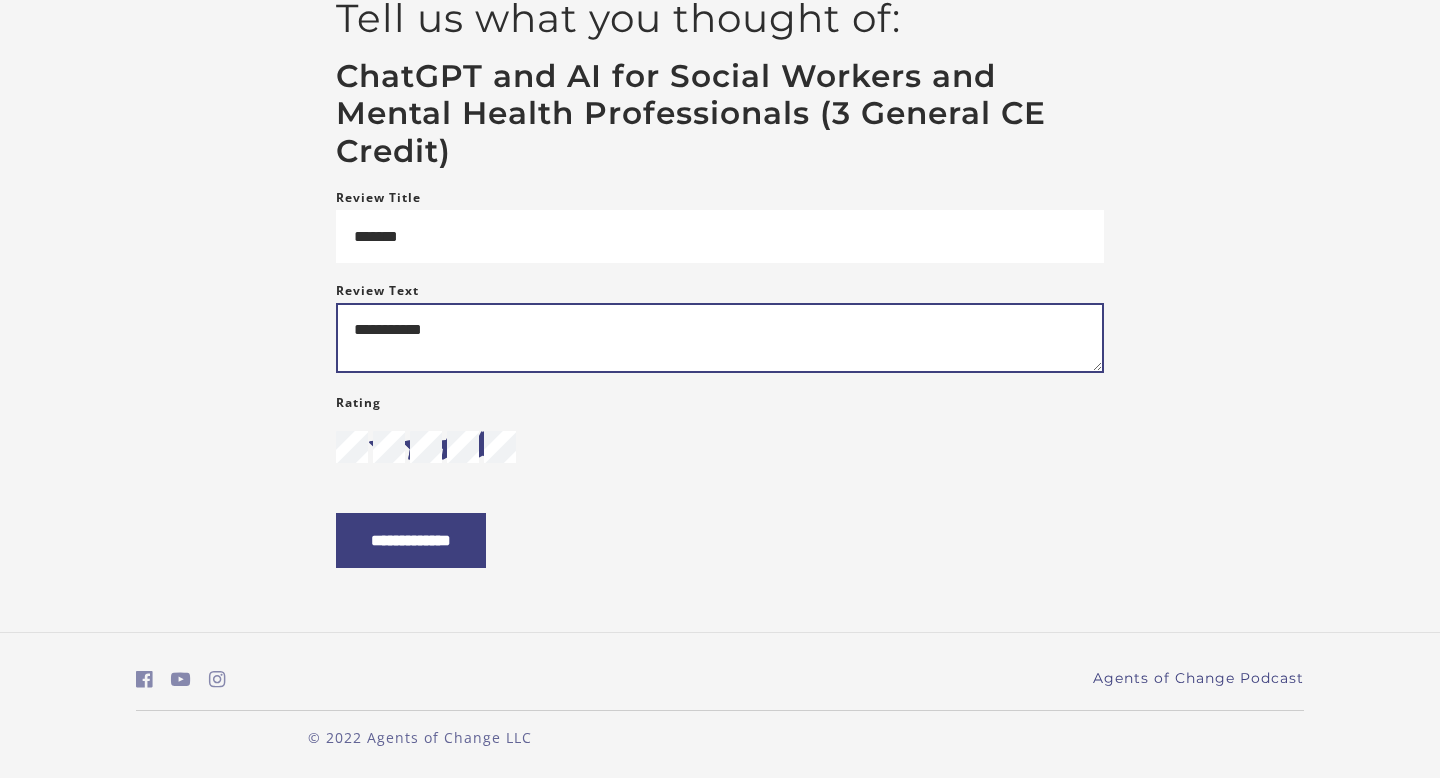 type on "**********" 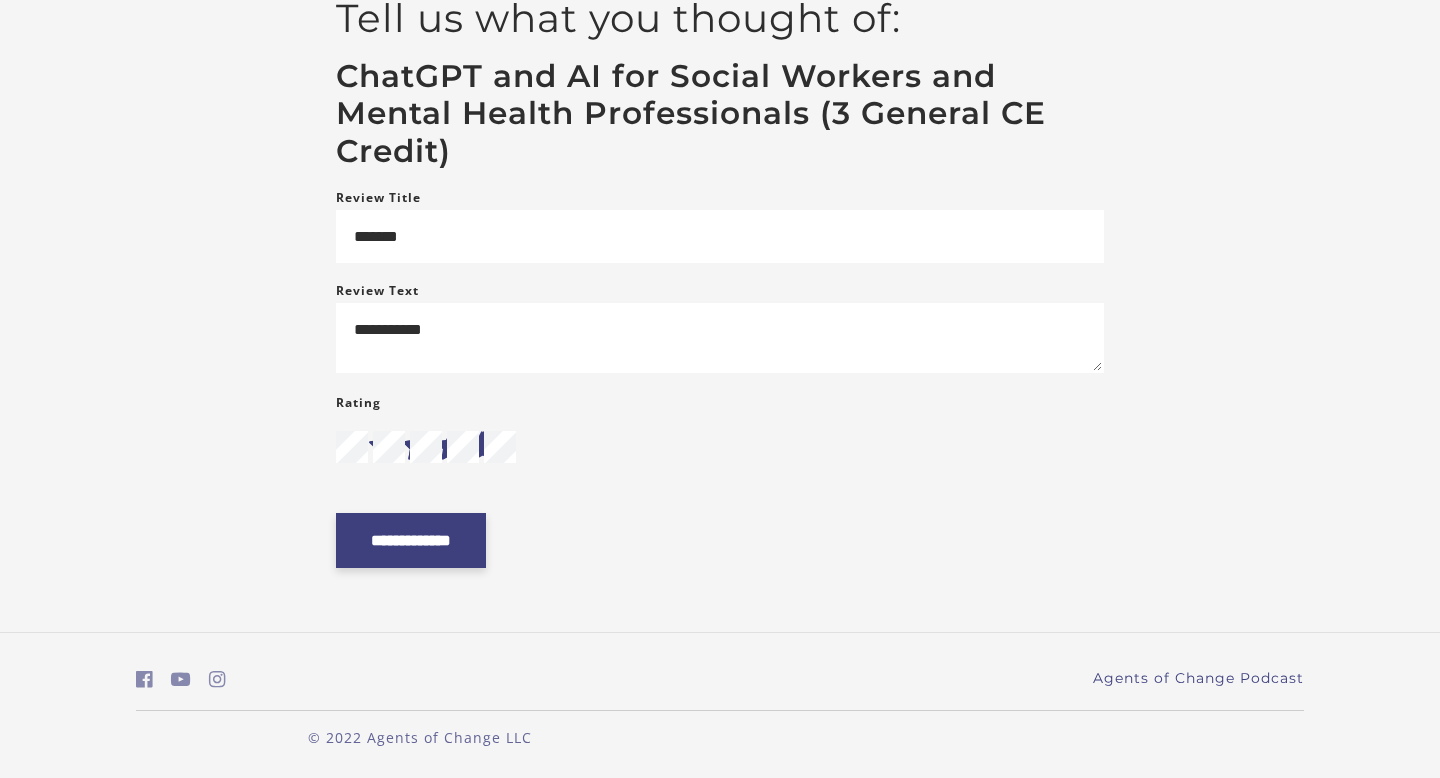 click on "**********" at bounding box center [411, 540] 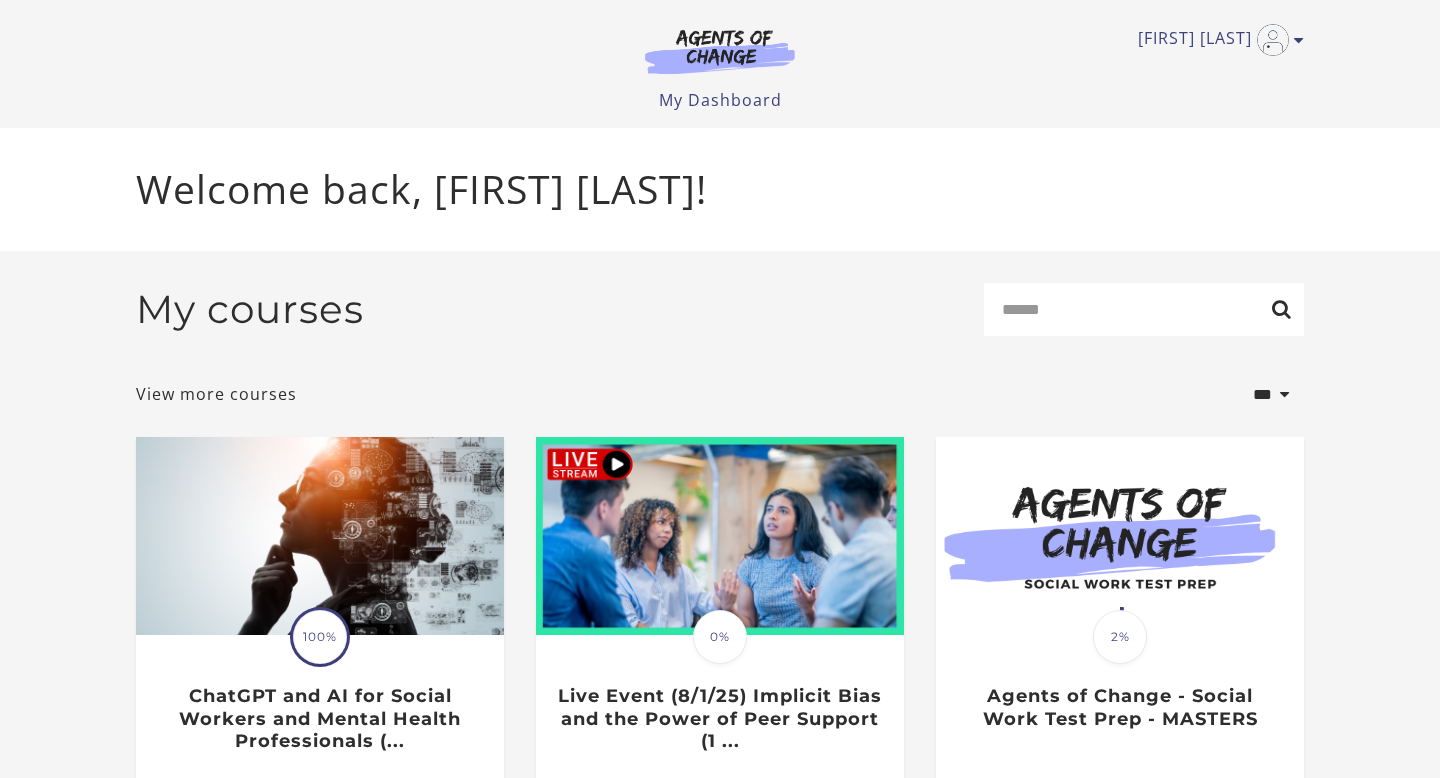 scroll, scrollTop: 0, scrollLeft: 0, axis: both 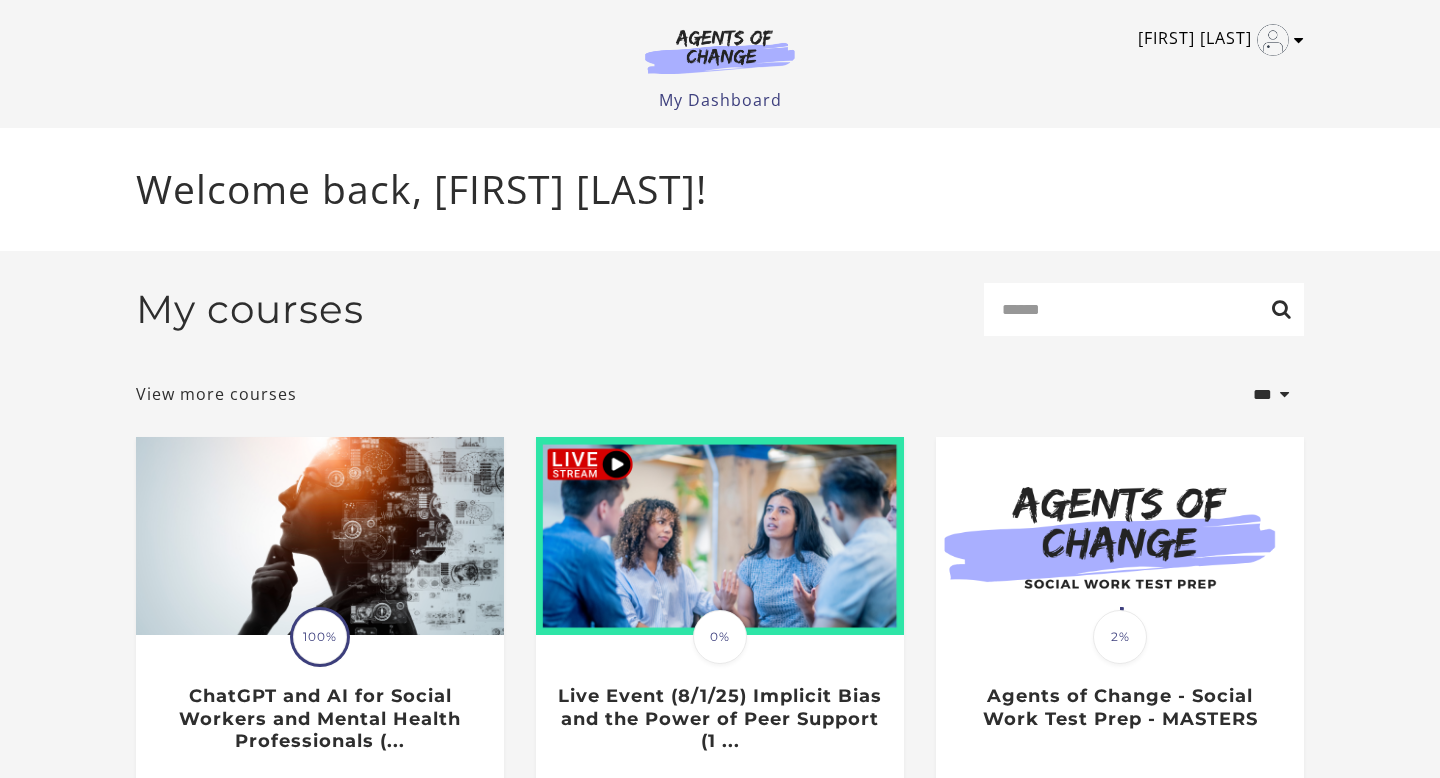 click on "[FIRST] [LAST]" at bounding box center [1216, 40] 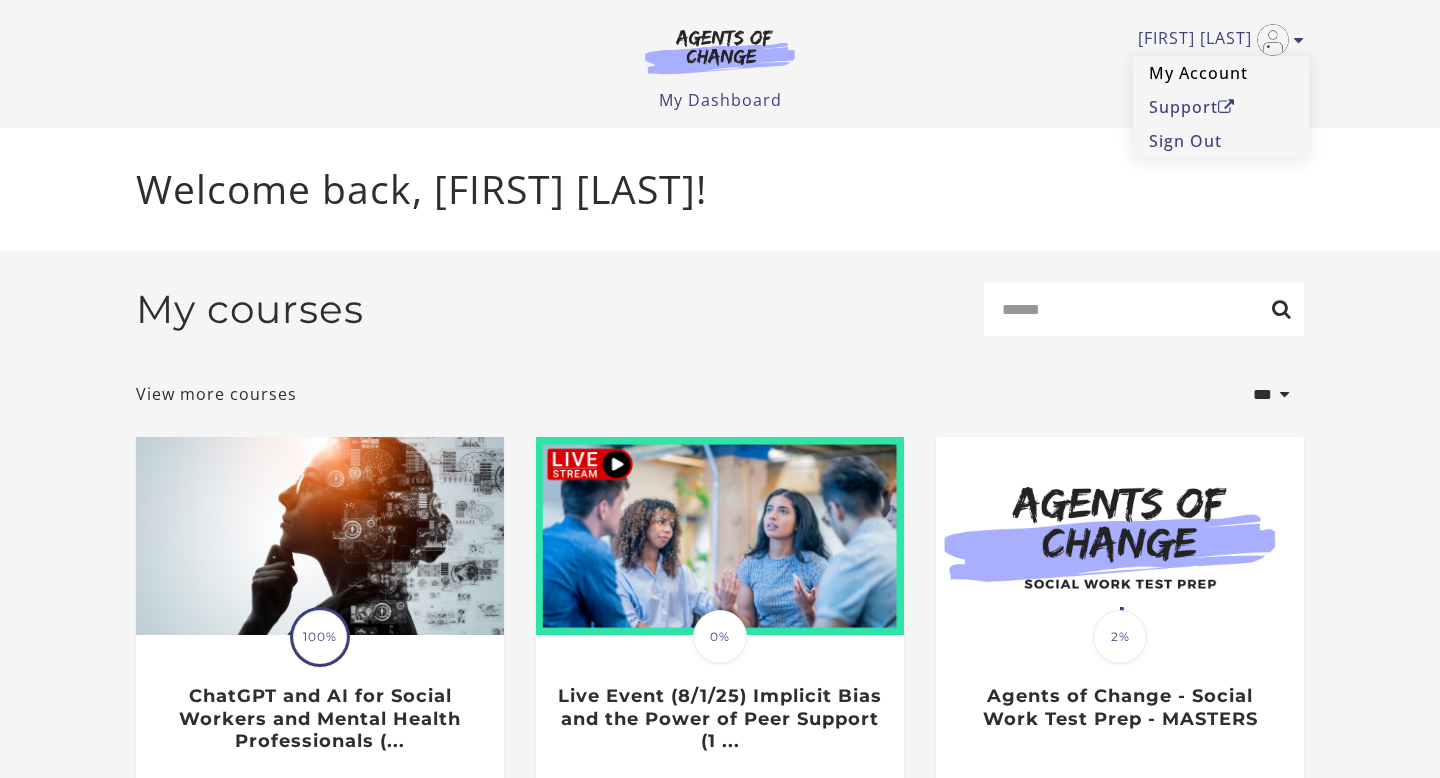 click on "My Account" at bounding box center [1221, 73] 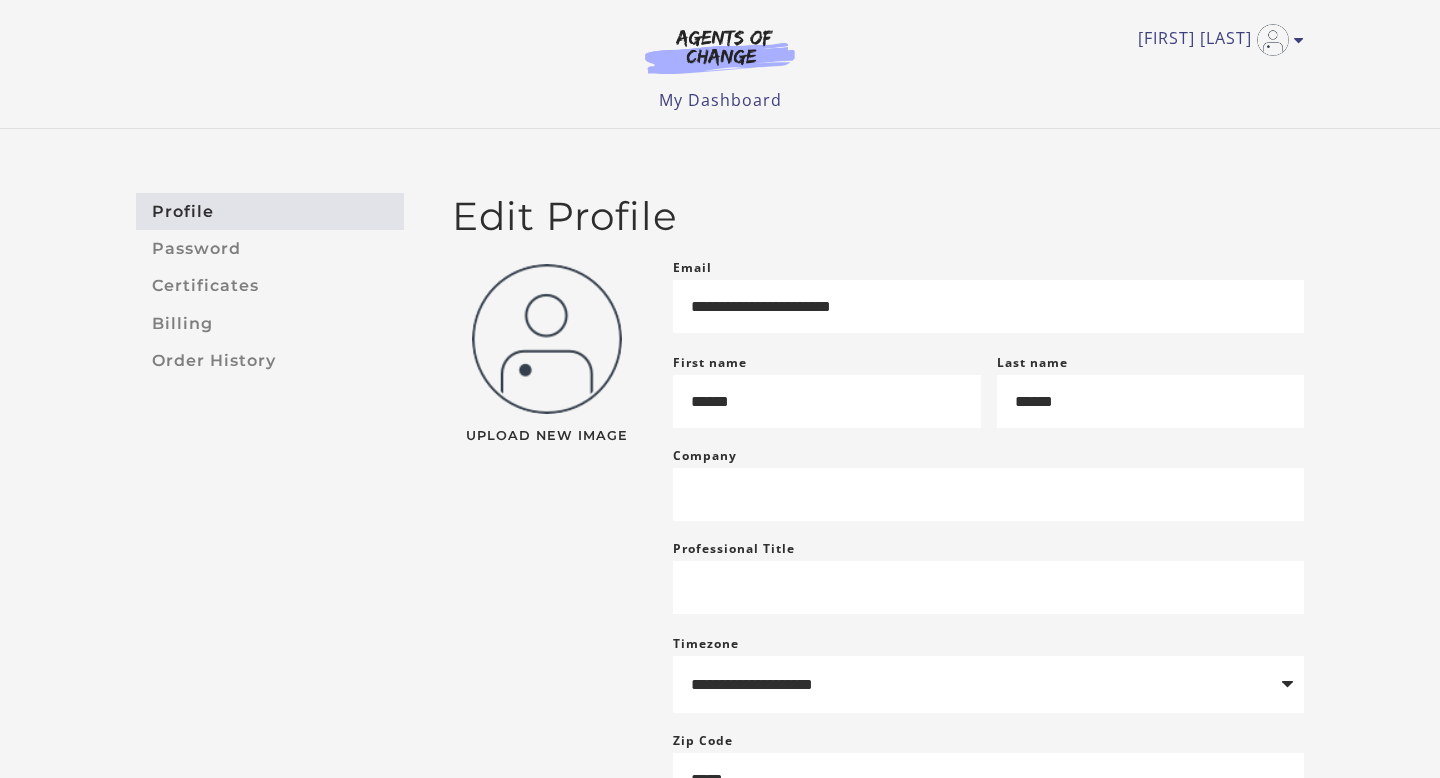 scroll, scrollTop: 0, scrollLeft: 0, axis: both 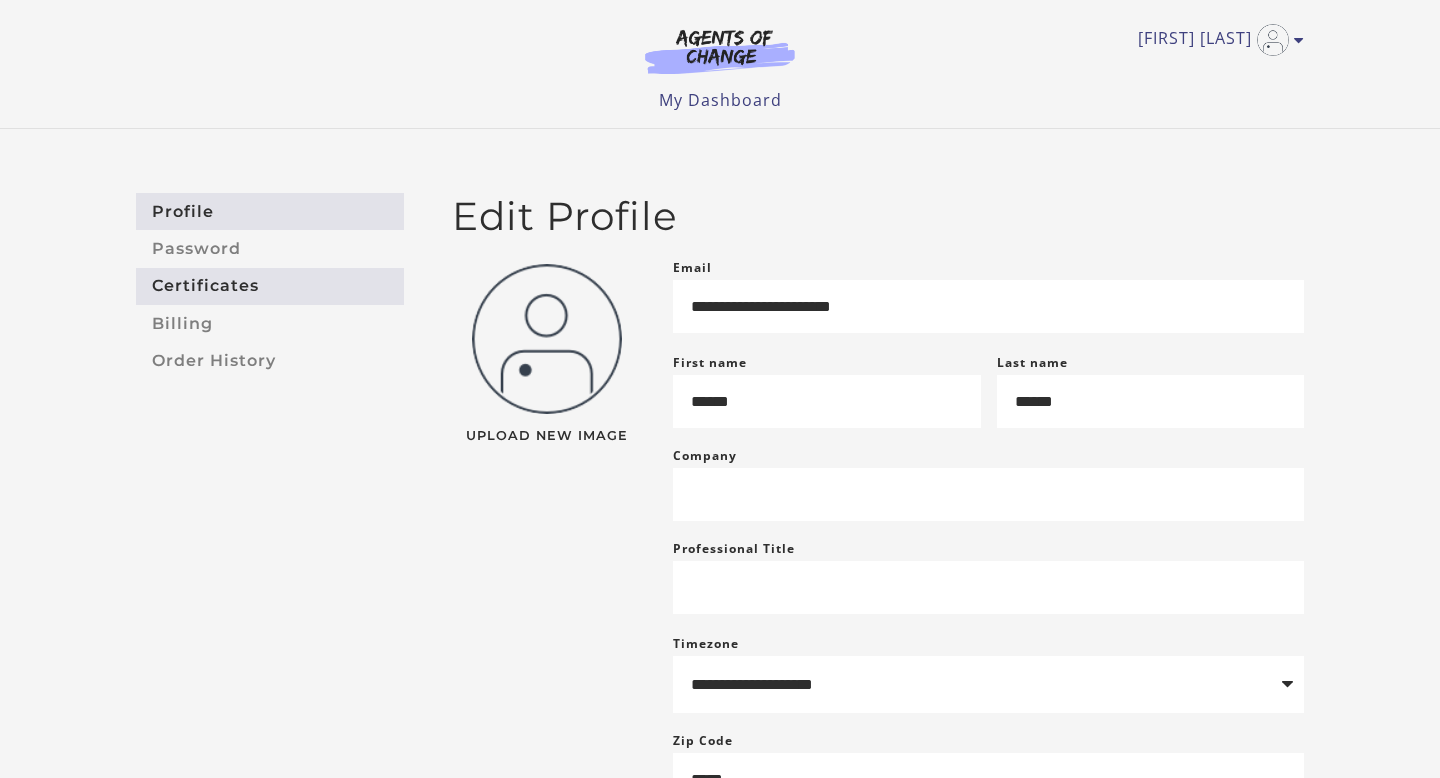click on "Certificates" at bounding box center (270, 286) 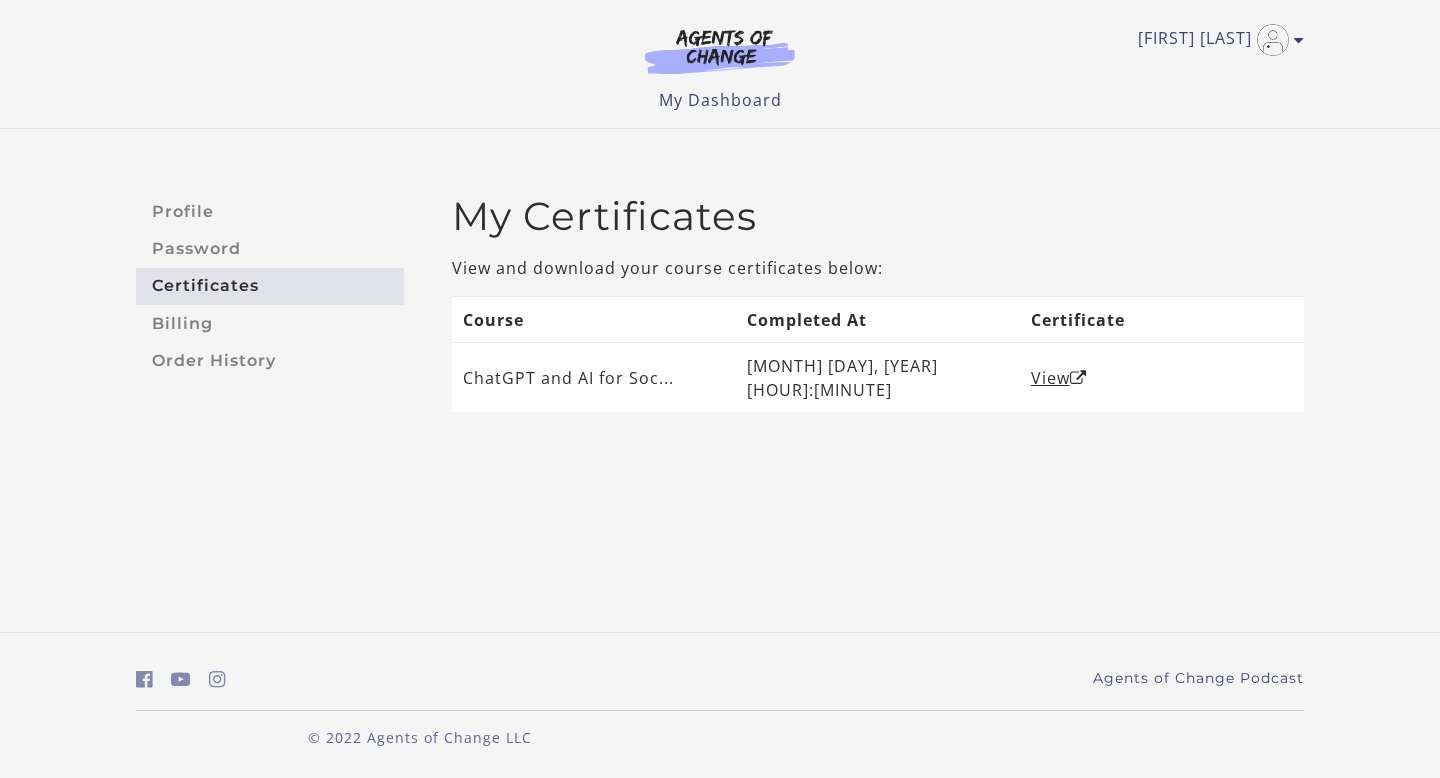 scroll, scrollTop: 0, scrollLeft: 0, axis: both 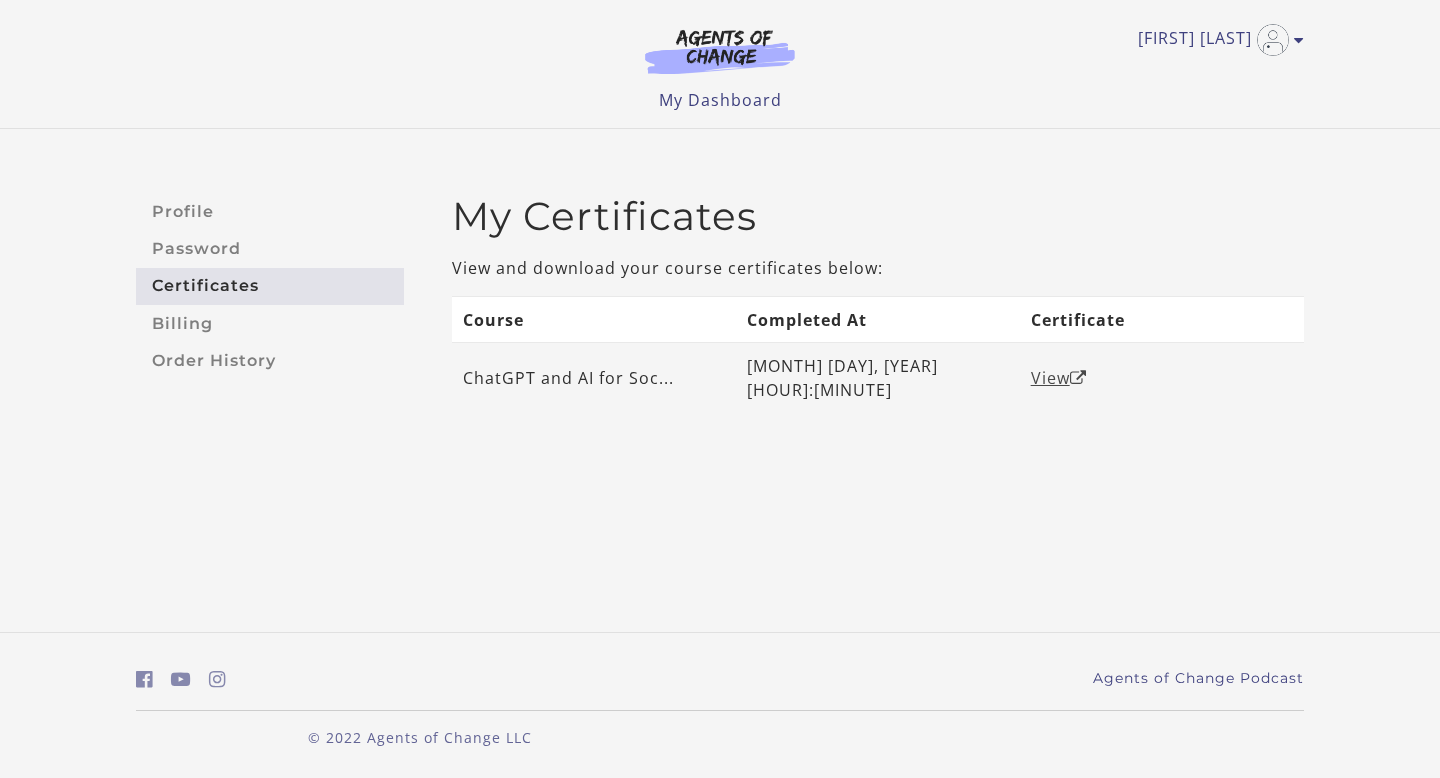 click on "View" at bounding box center [1059, 378] 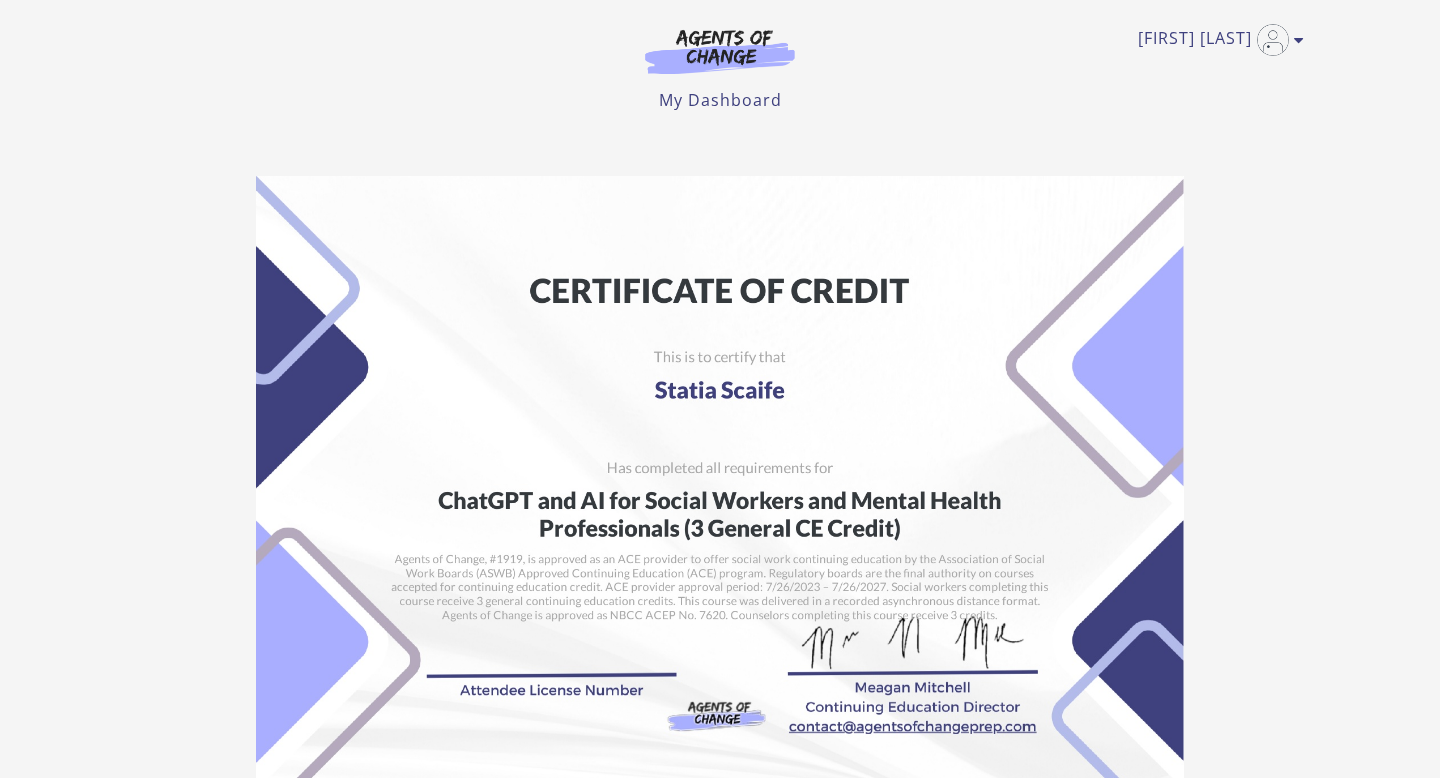 scroll, scrollTop: 0, scrollLeft: 0, axis: both 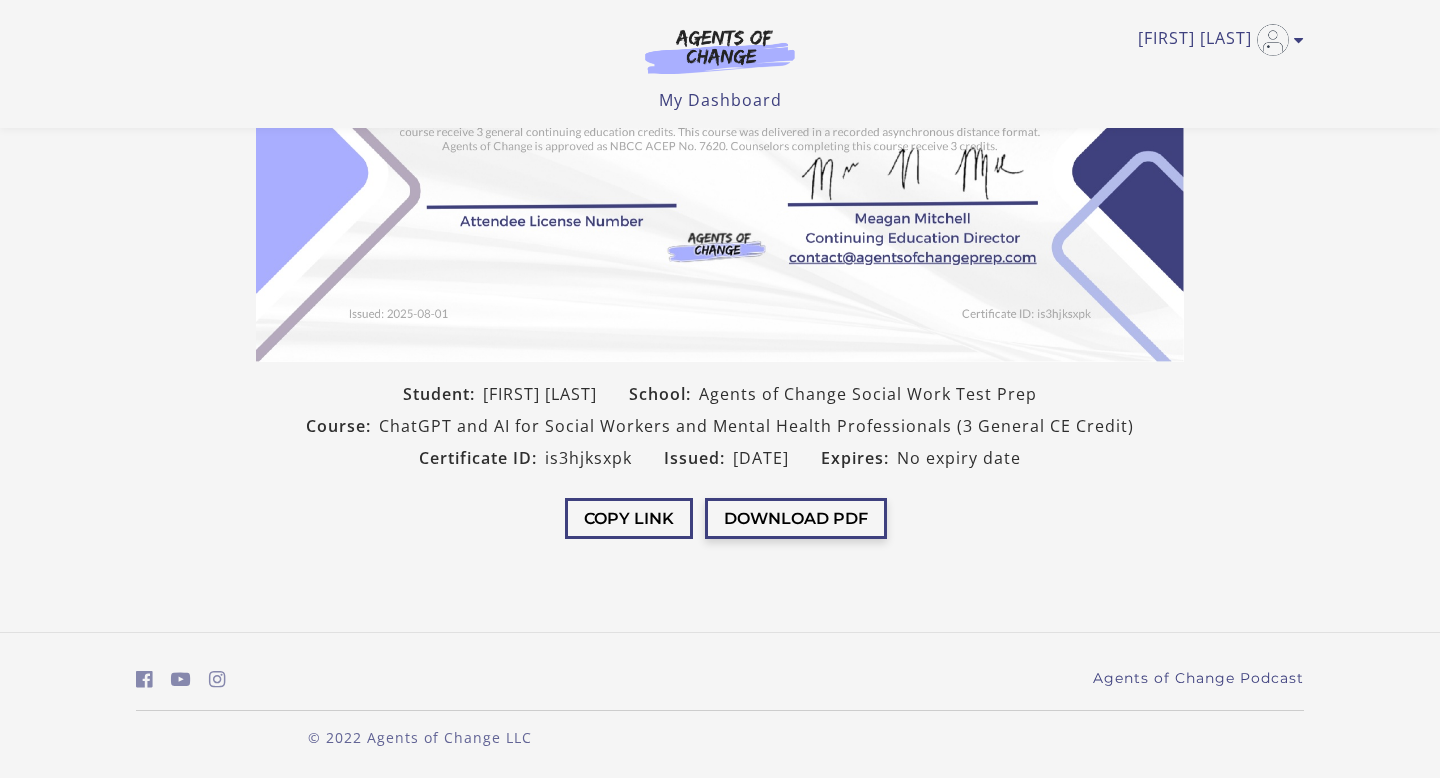 click on "Download PDF" at bounding box center [796, 518] 